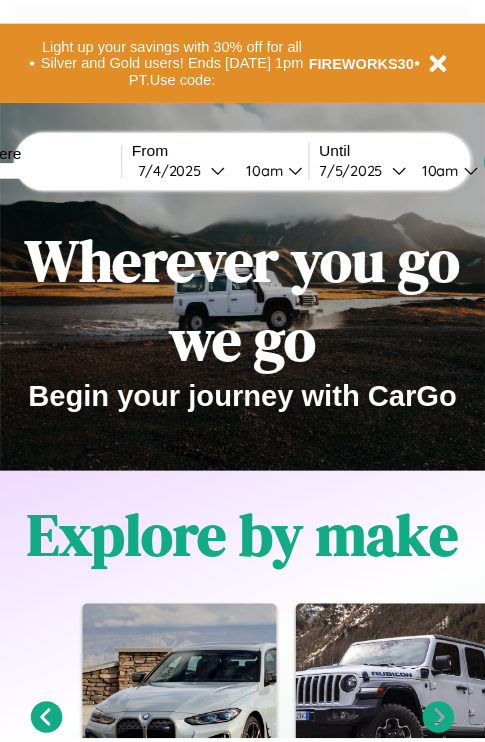 scroll, scrollTop: 0, scrollLeft: 0, axis: both 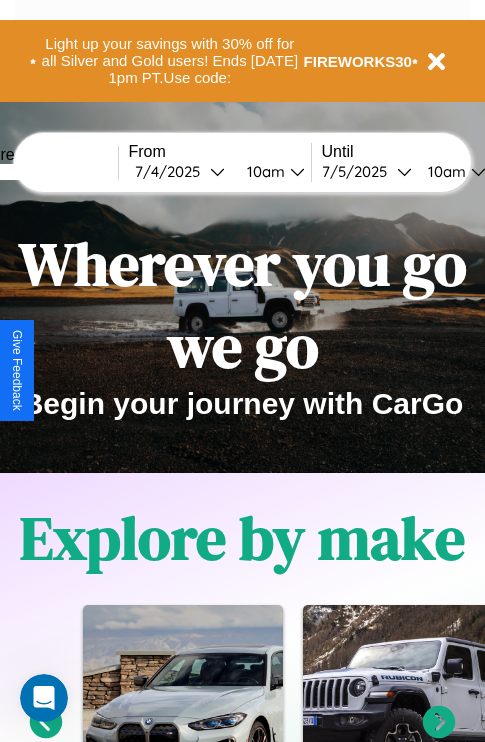 click at bounding box center (43, 172) 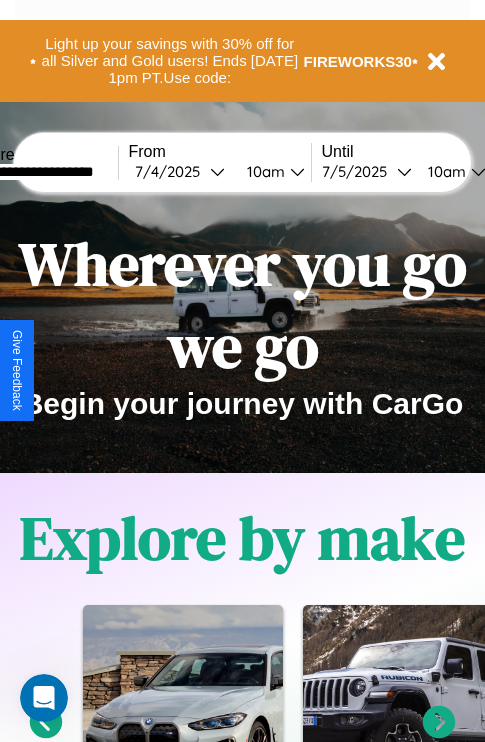 type on "**********" 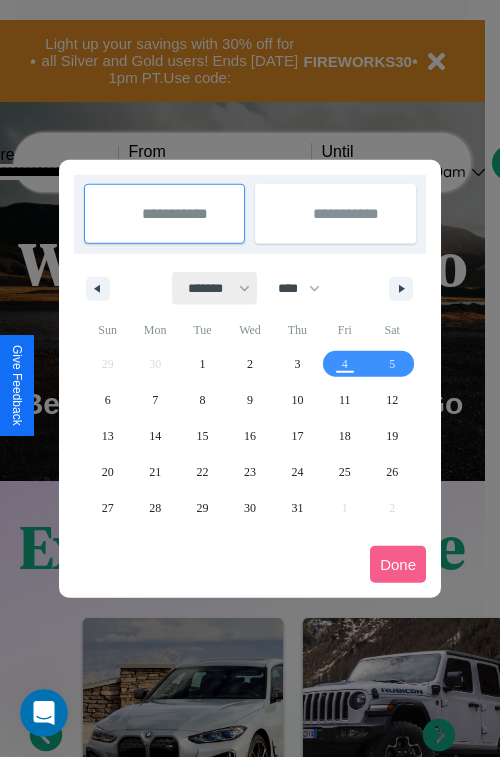 click on "******* ******** ***** ***** *** **** **** ****** ********* ******* ******** ********" at bounding box center (215, 288) 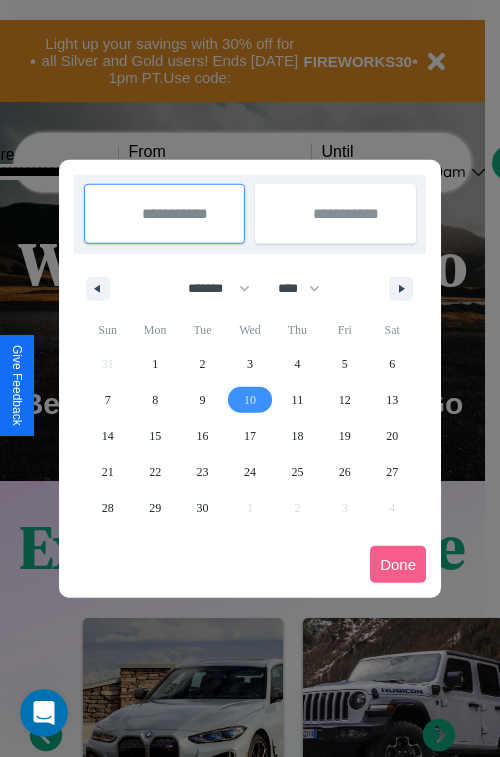click on "10" at bounding box center [250, 400] 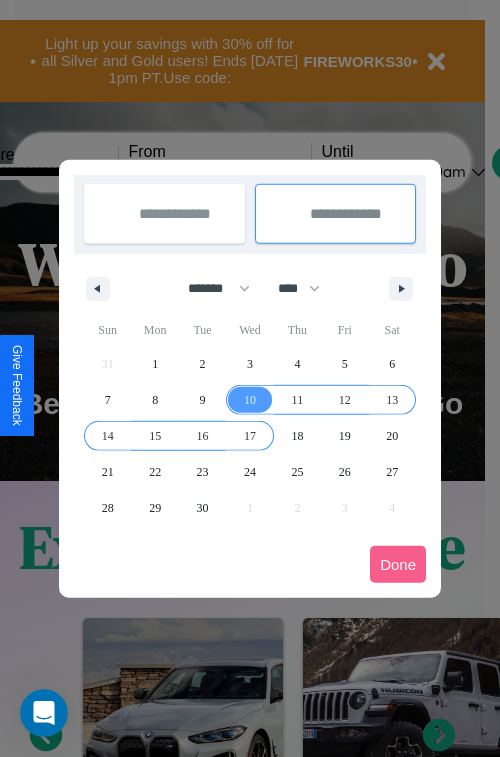 click on "17" at bounding box center [250, 436] 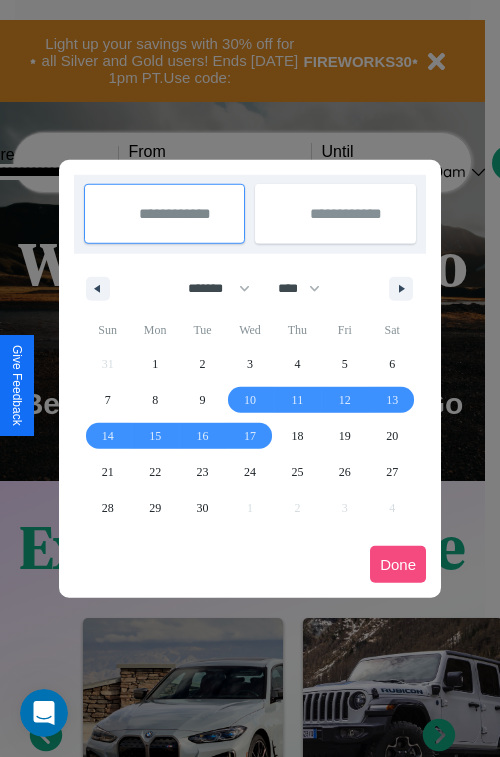 click on "Done" at bounding box center [398, 564] 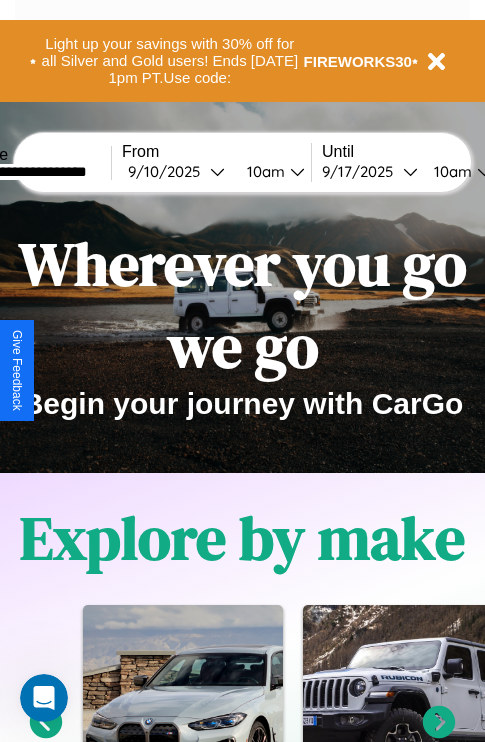 scroll, scrollTop: 0, scrollLeft: 74, axis: horizontal 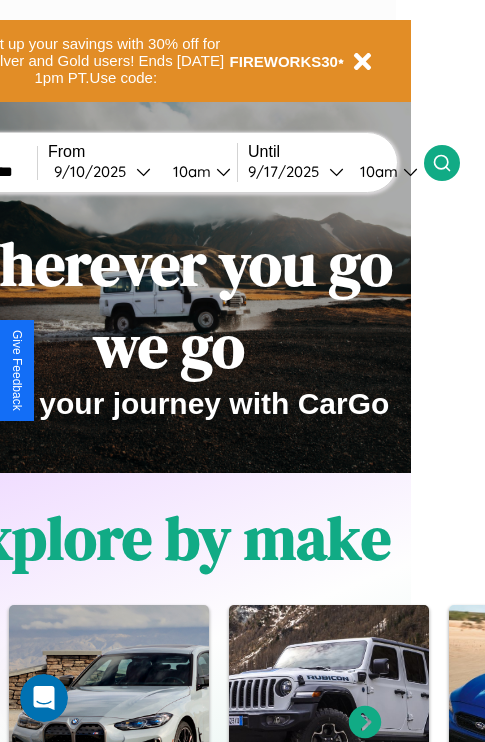 click 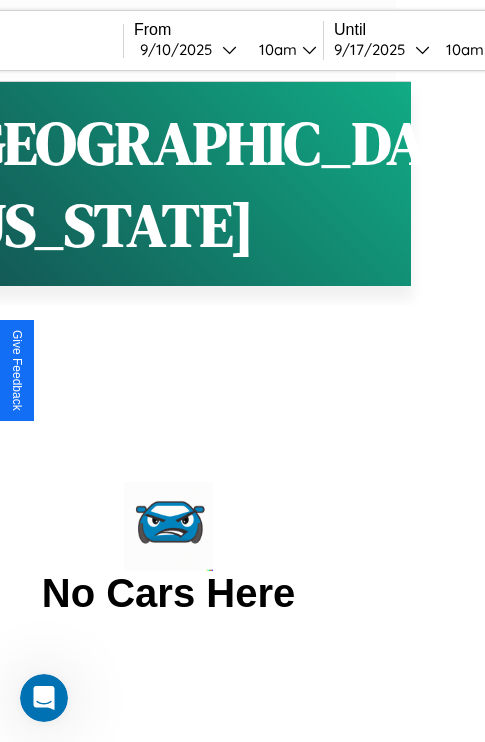 scroll, scrollTop: 0, scrollLeft: 0, axis: both 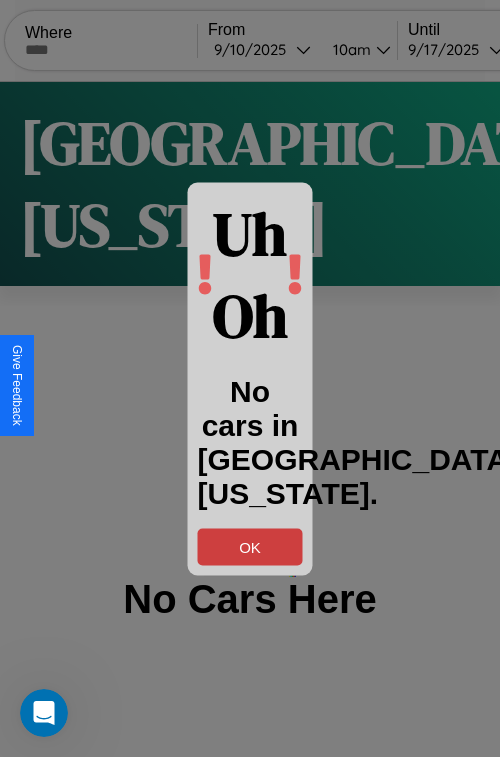click on "OK" at bounding box center [250, 546] 